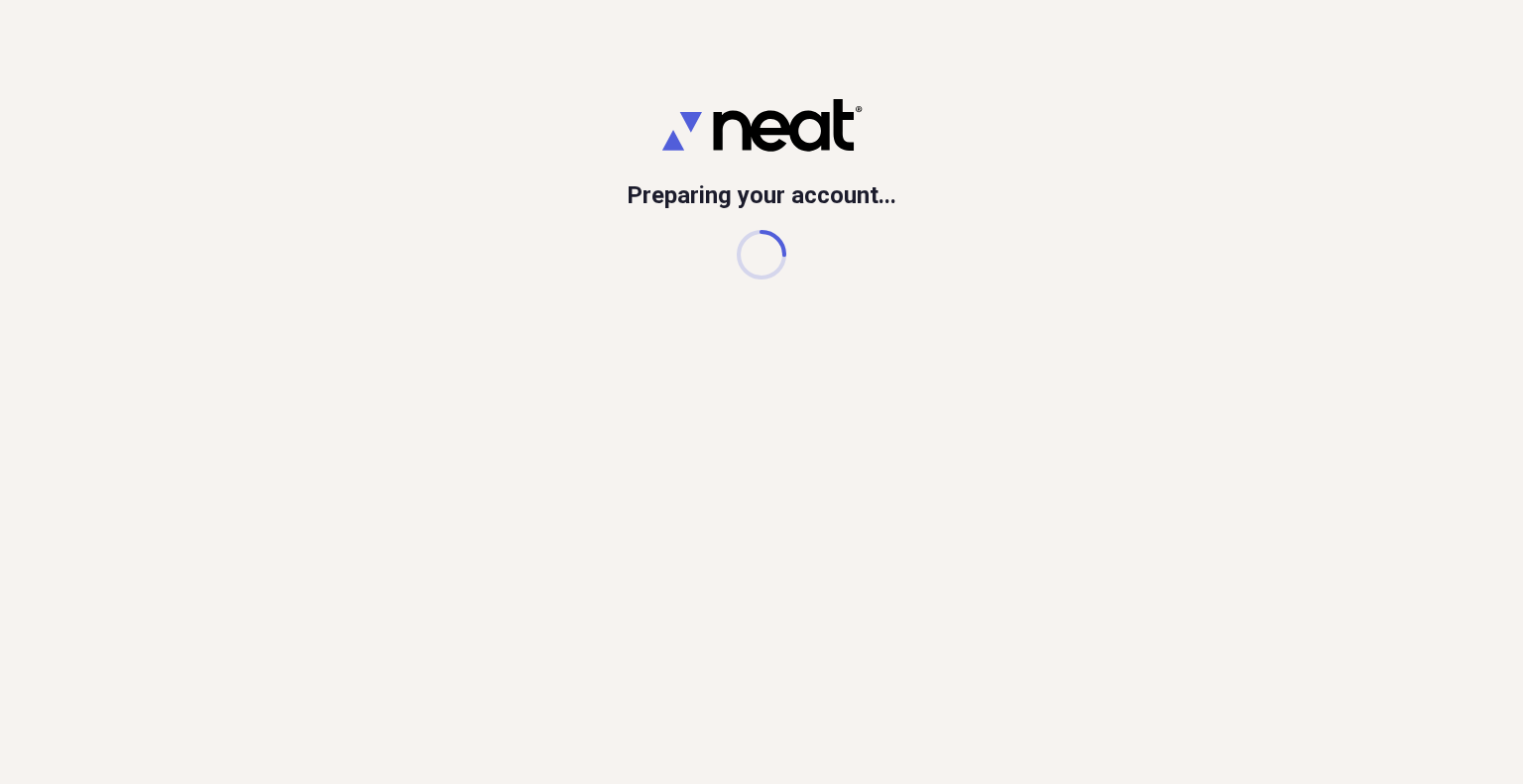 scroll, scrollTop: 0, scrollLeft: 0, axis: both 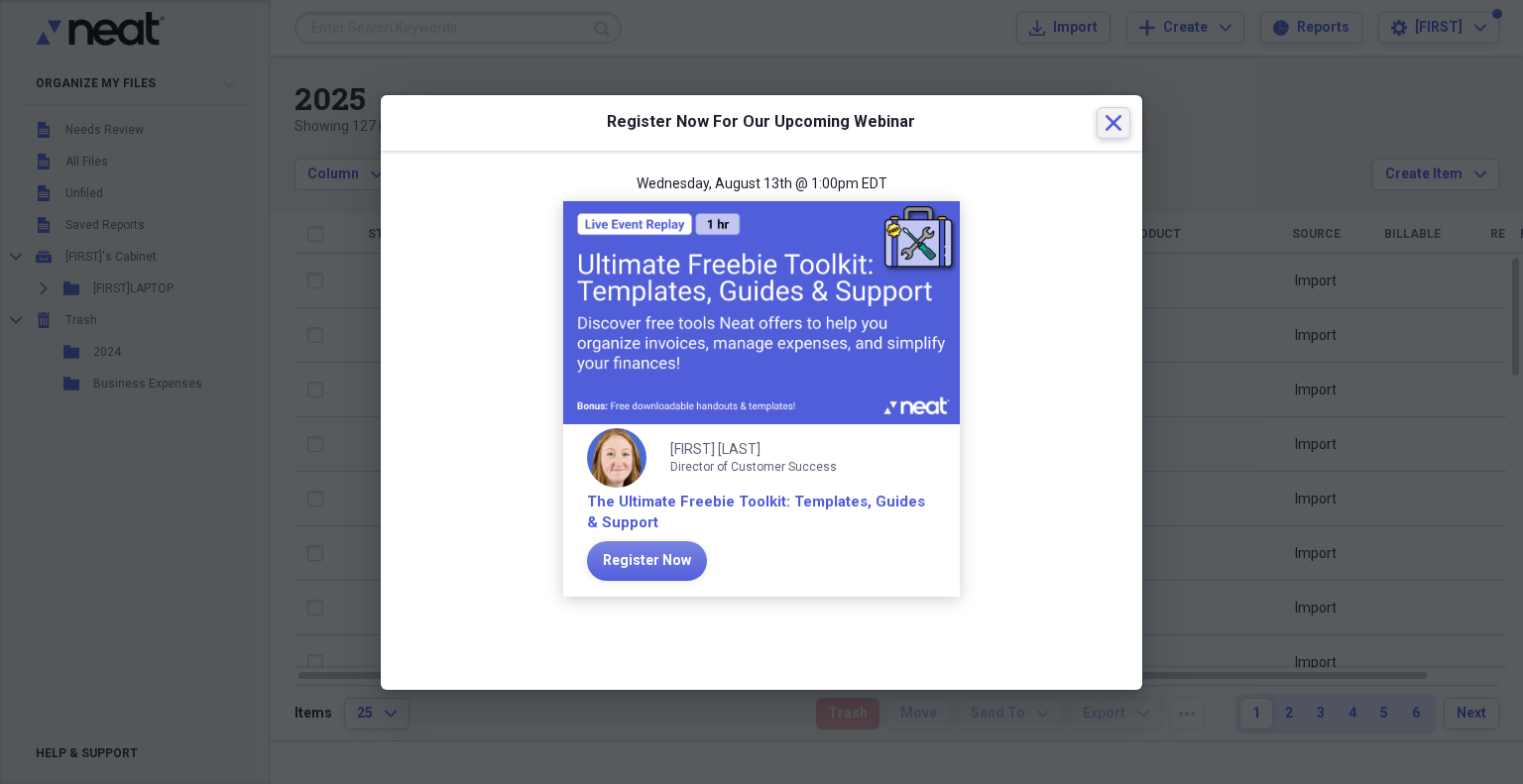 click 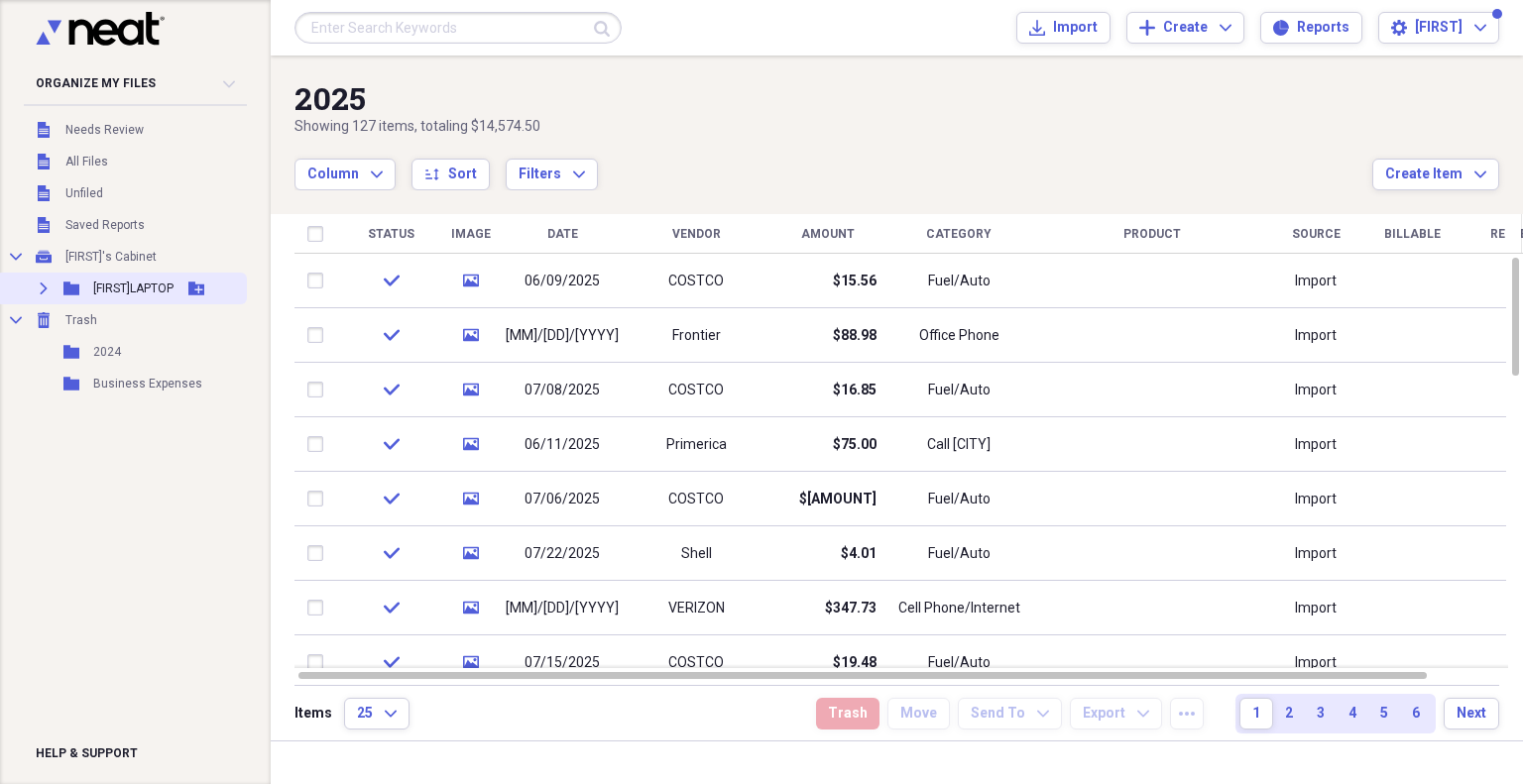 click on "Expand" 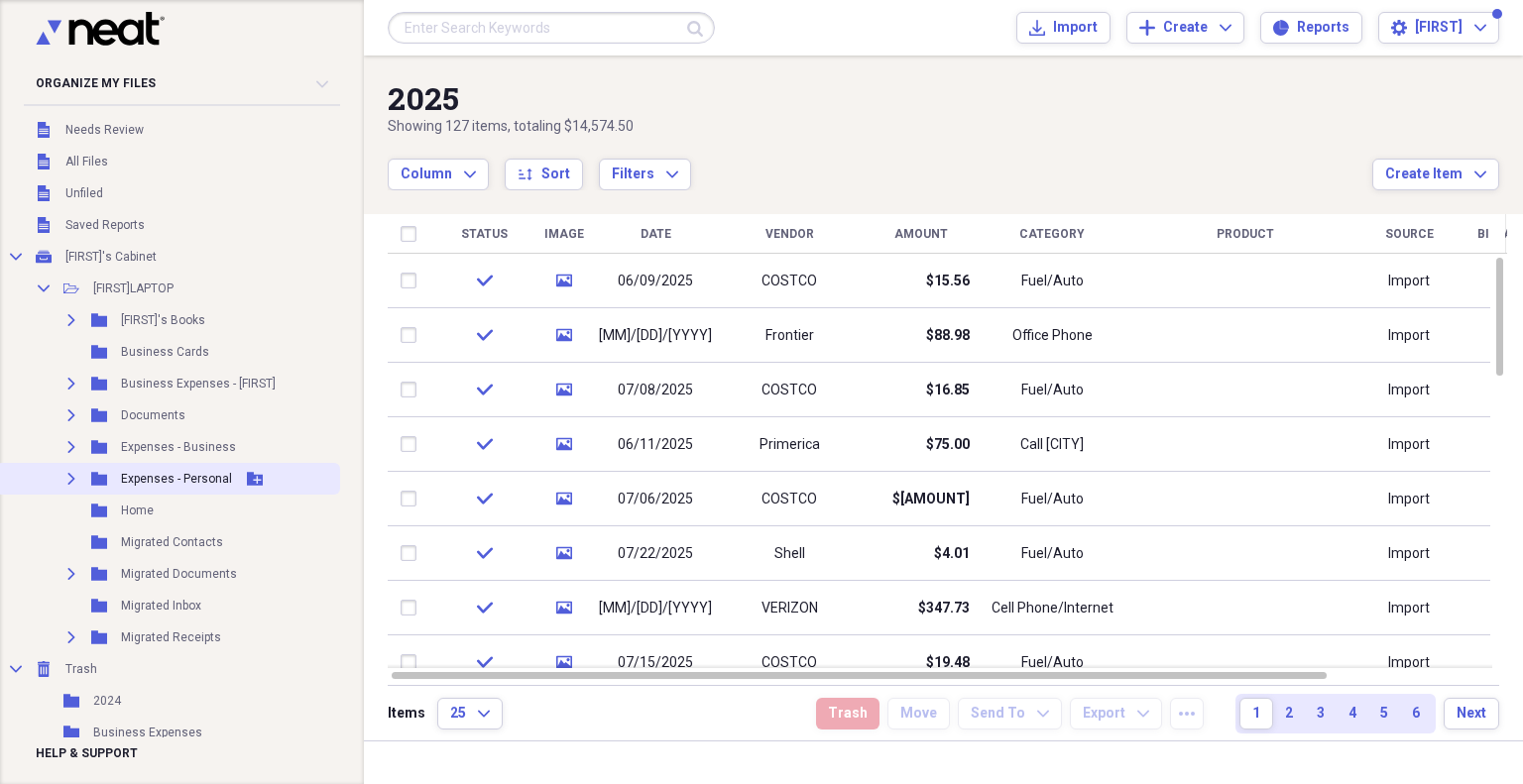click on "Expand" 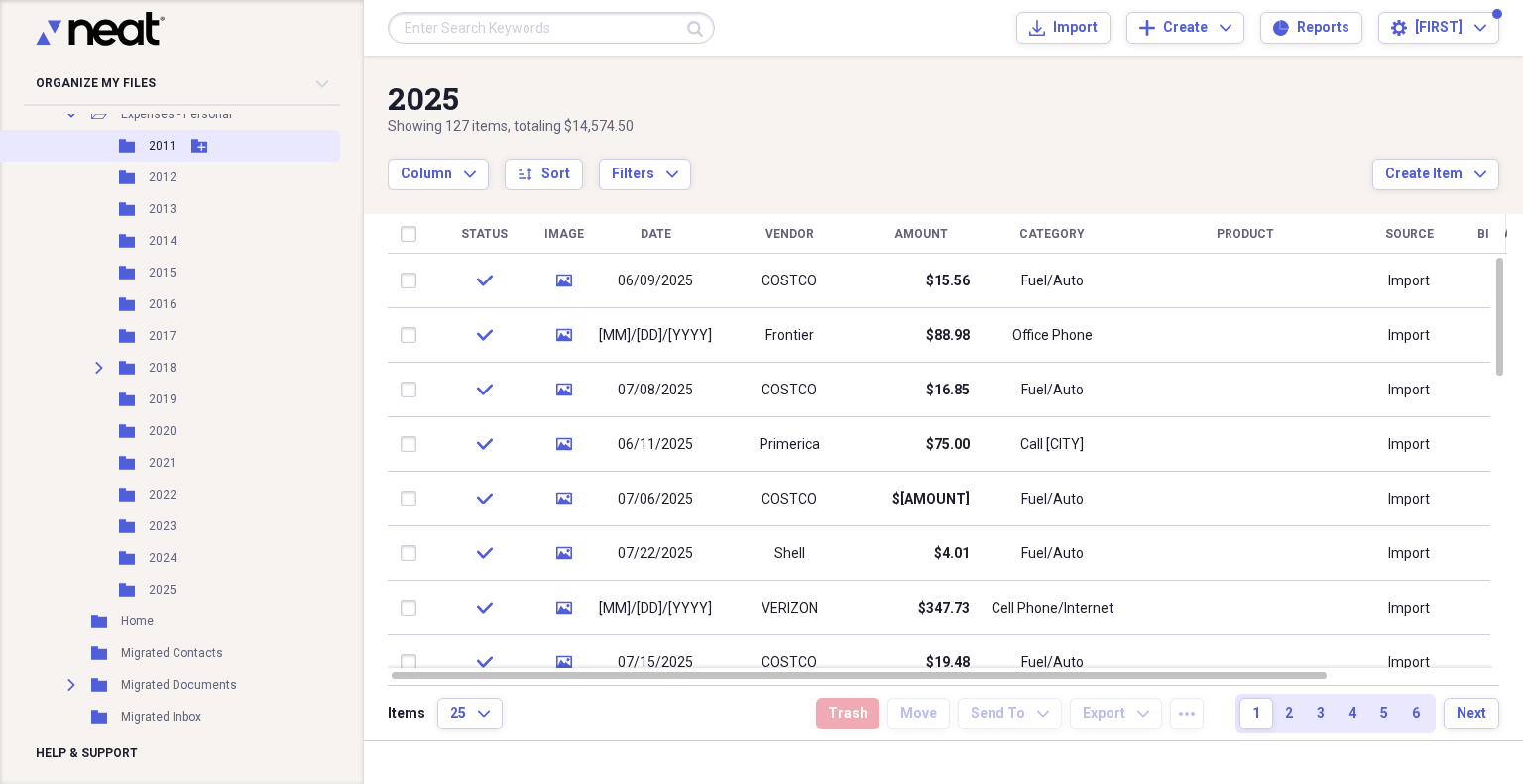 scroll, scrollTop: 396, scrollLeft: 0, axis: vertical 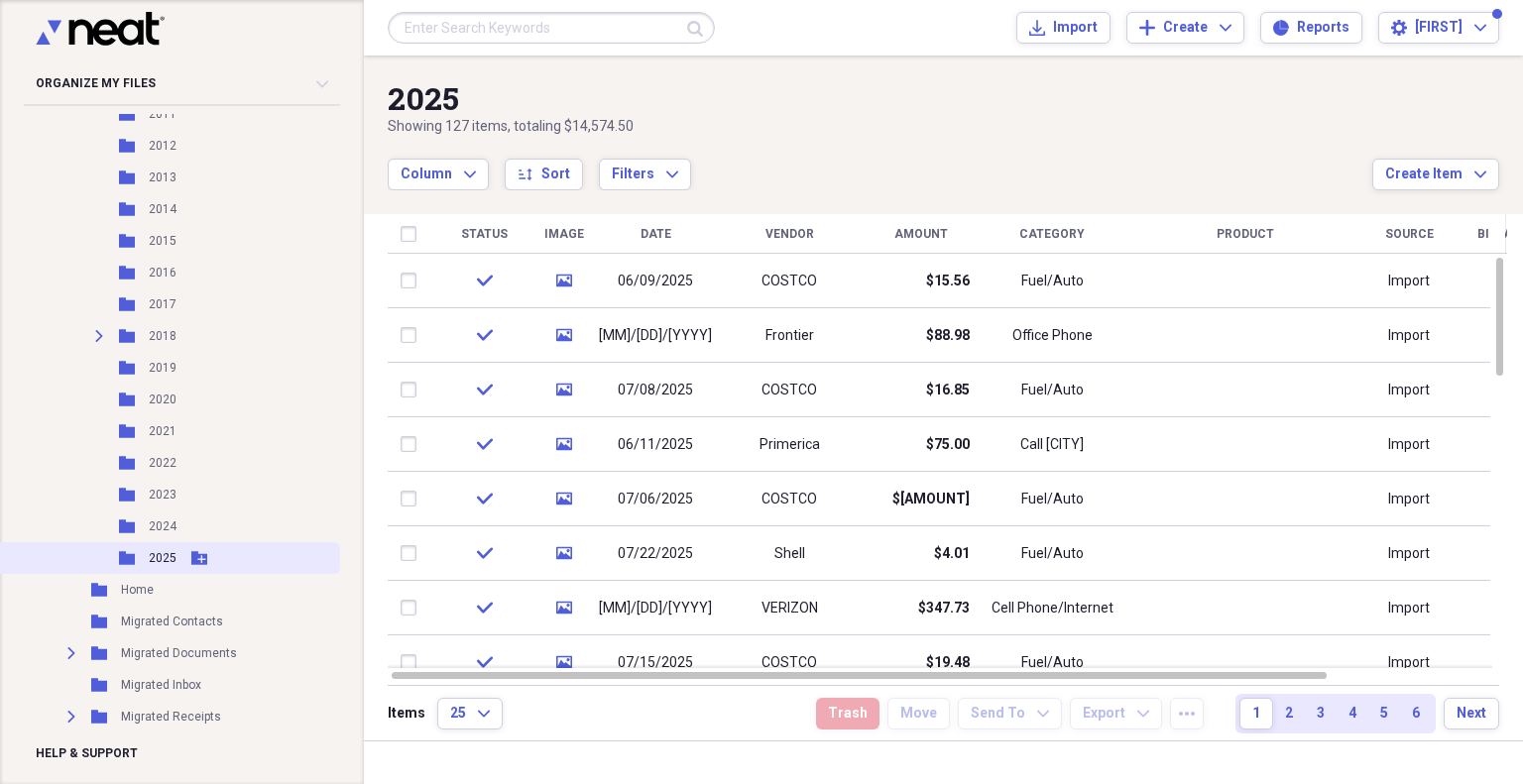 click on "2025" at bounding box center (163, 558) 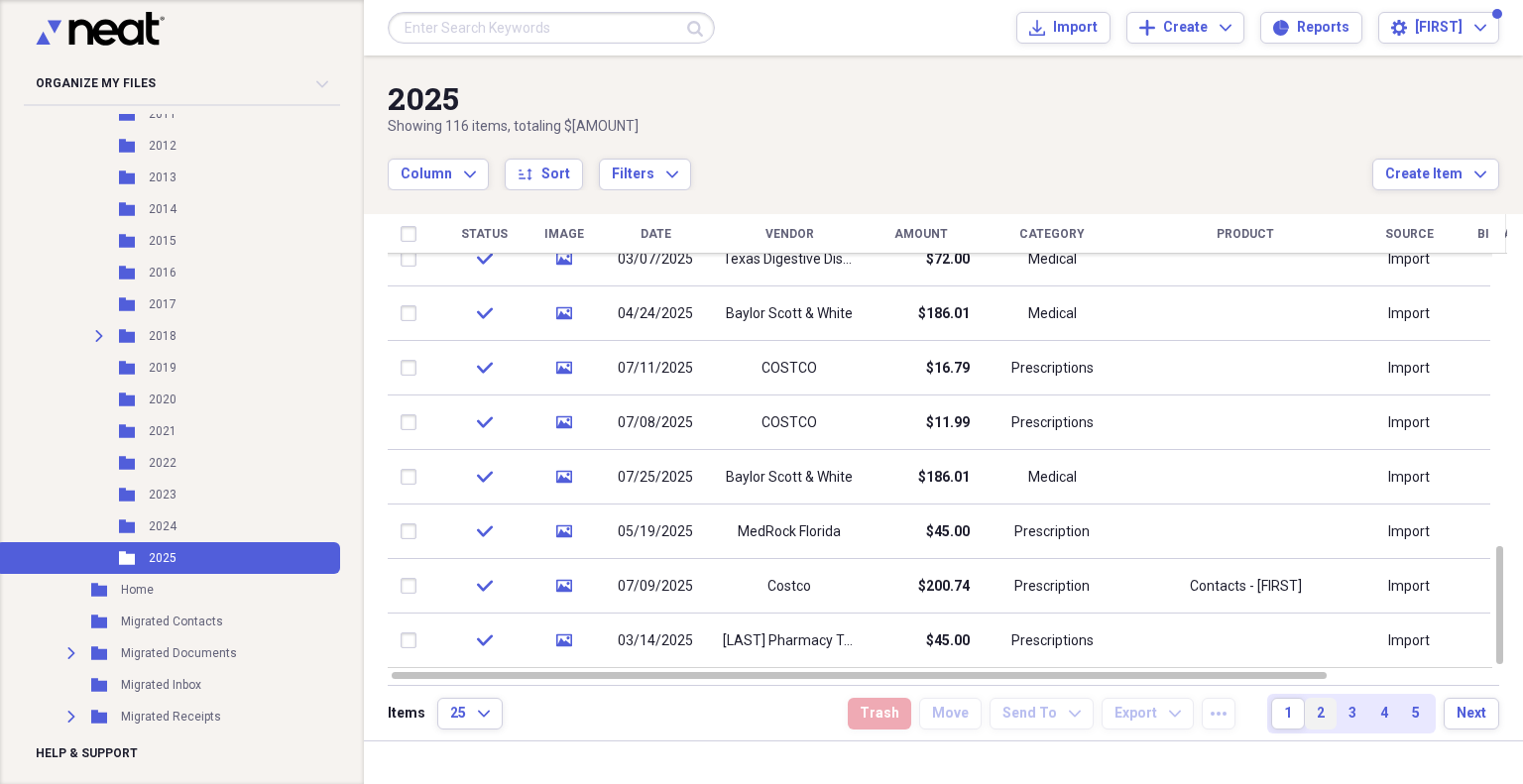 click on "2" at bounding box center [1321, 714] 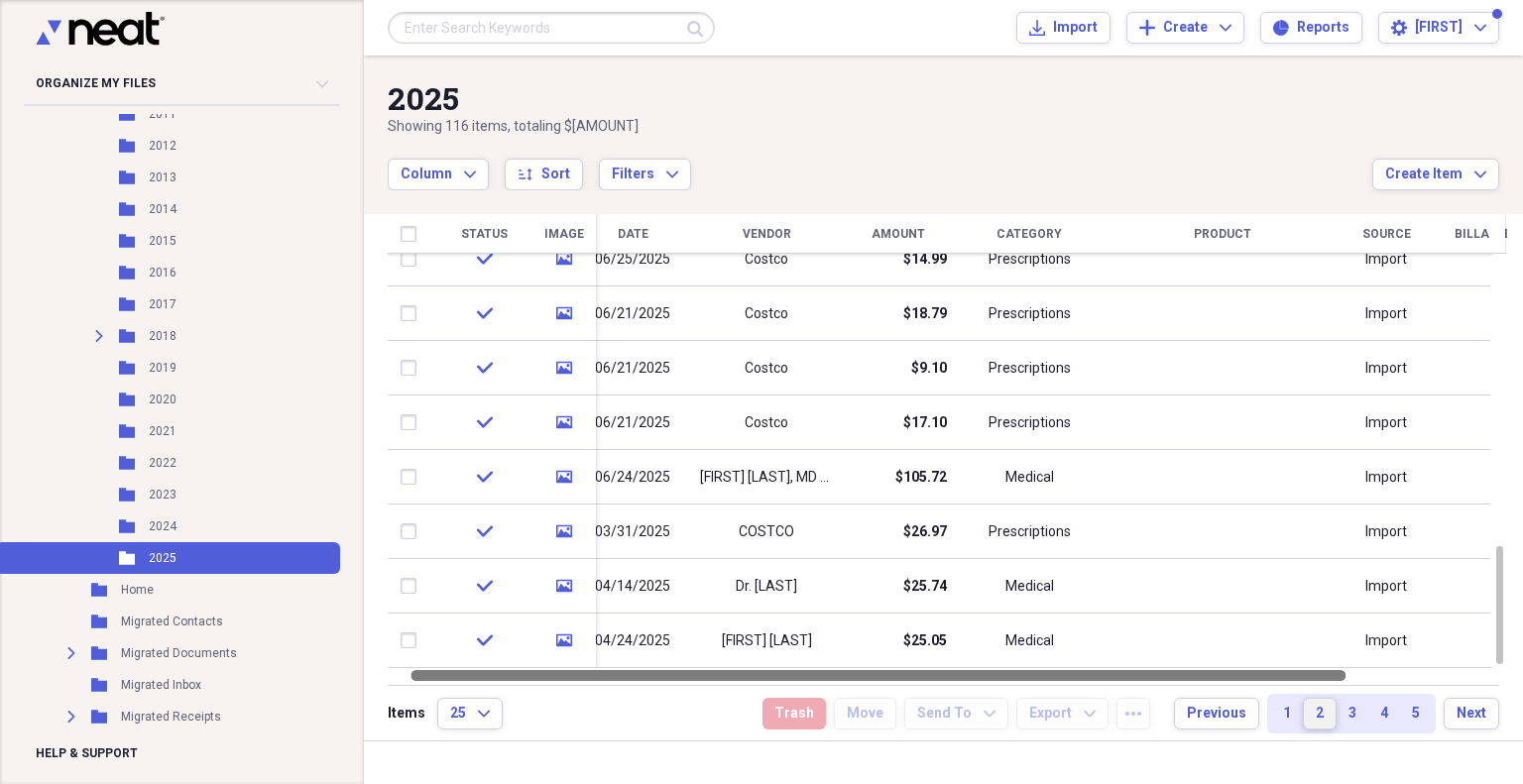 drag, startPoint x: 1303, startPoint y: 678, endPoint x: 1331, endPoint y: 669, distance: 29.410882 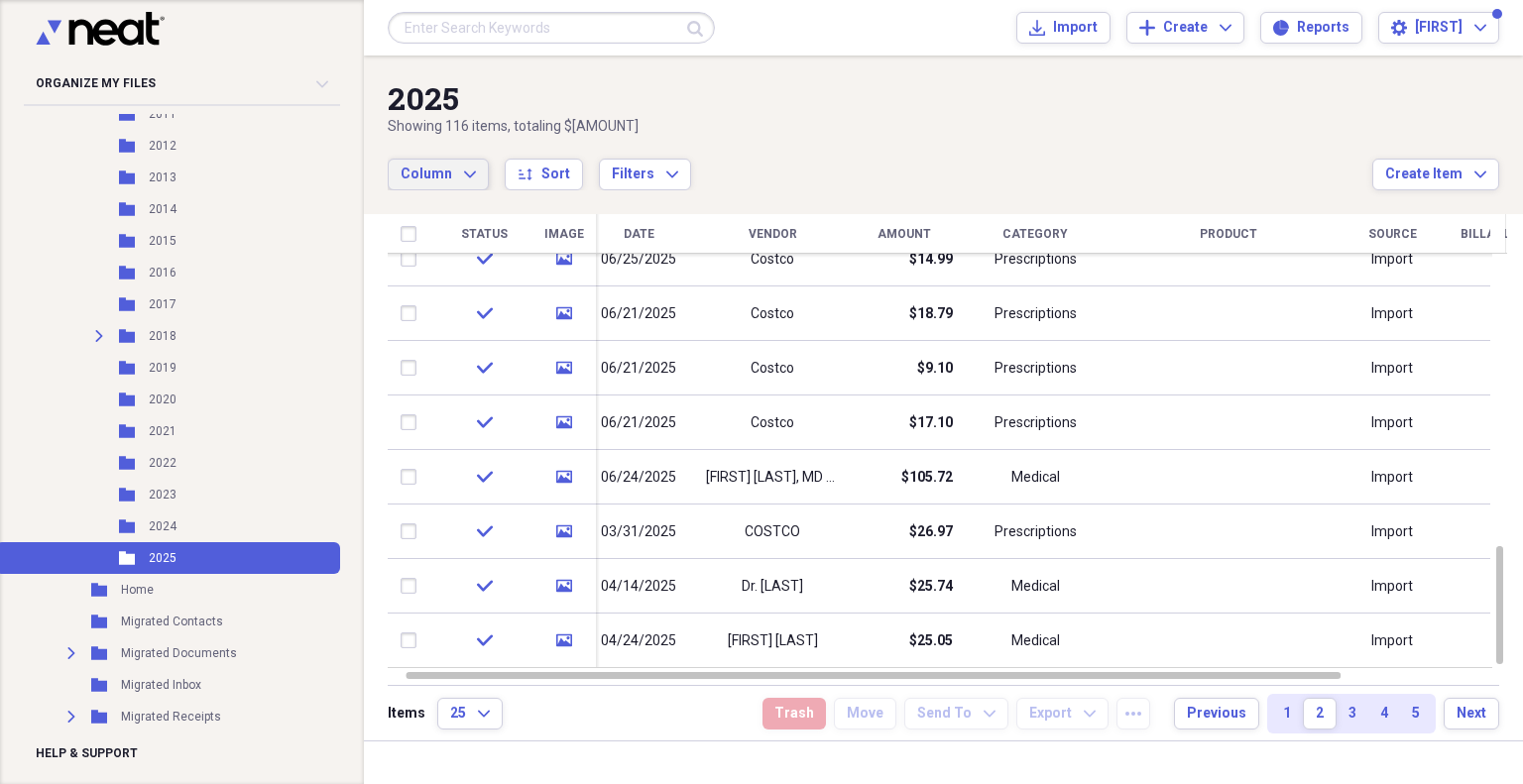 click on "Expand" 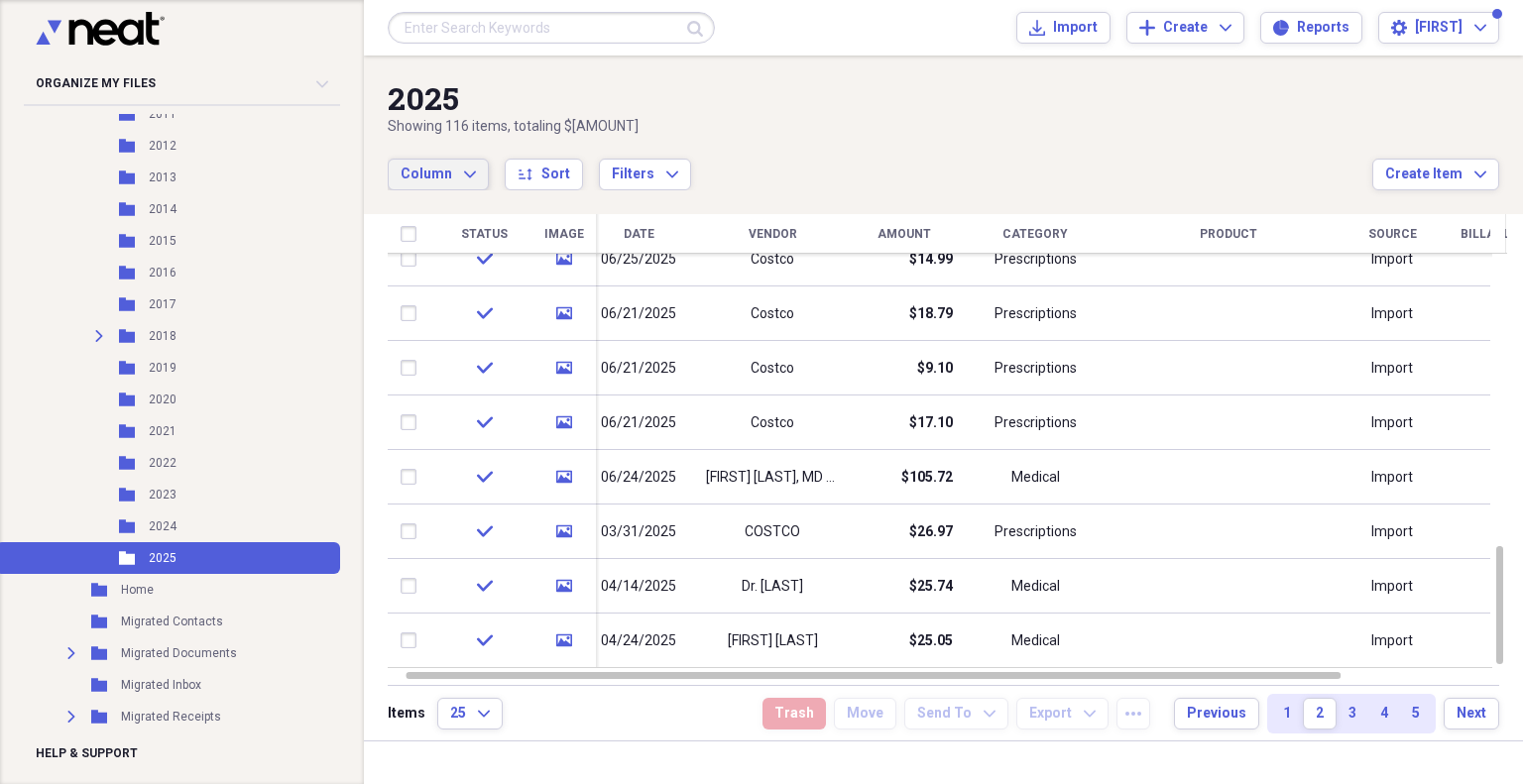 drag, startPoint x: 559, startPoint y: 74, endPoint x: 581, endPoint y: 80, distance: 22.803509 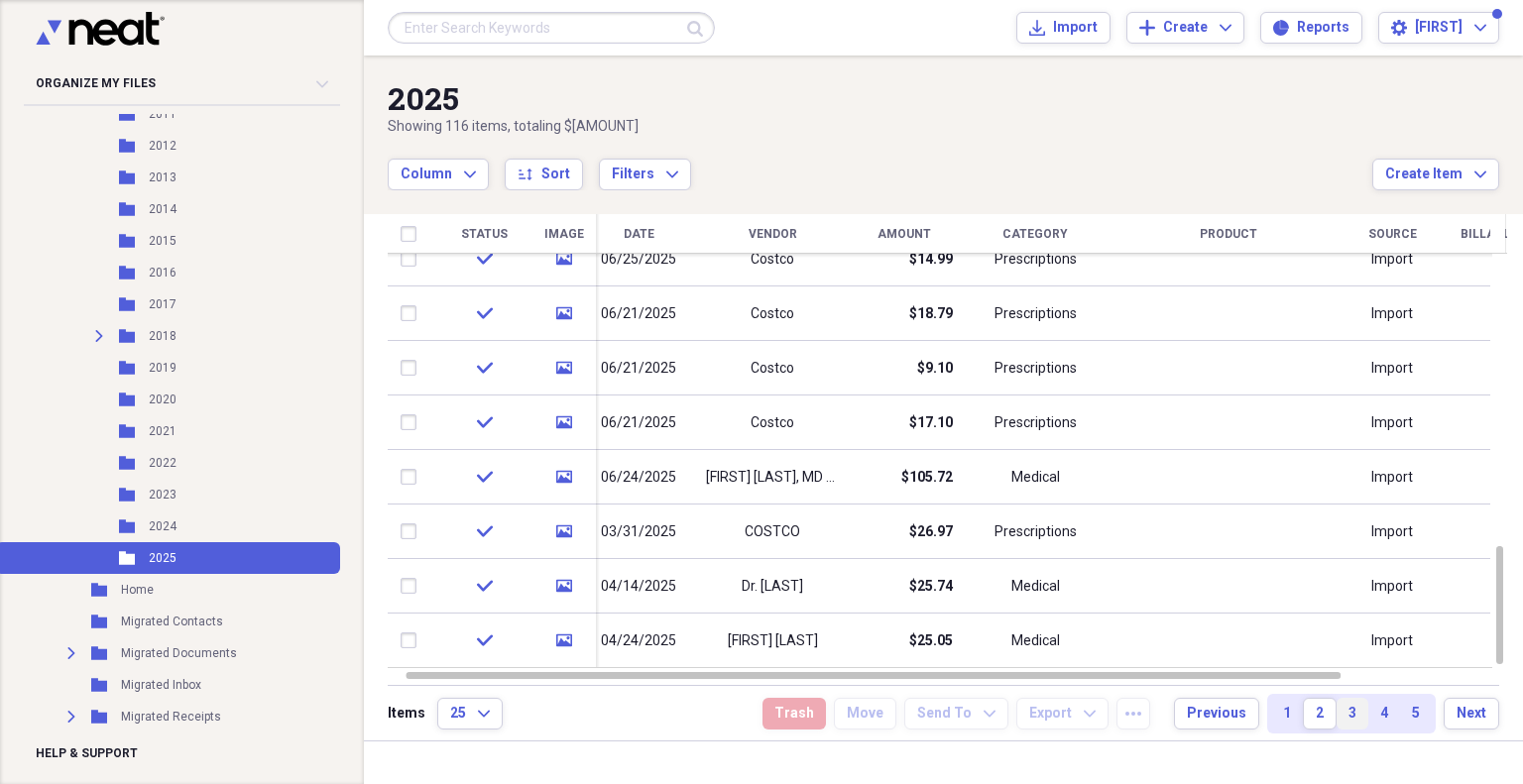 click on "3" at bounding box center (1352, 714) 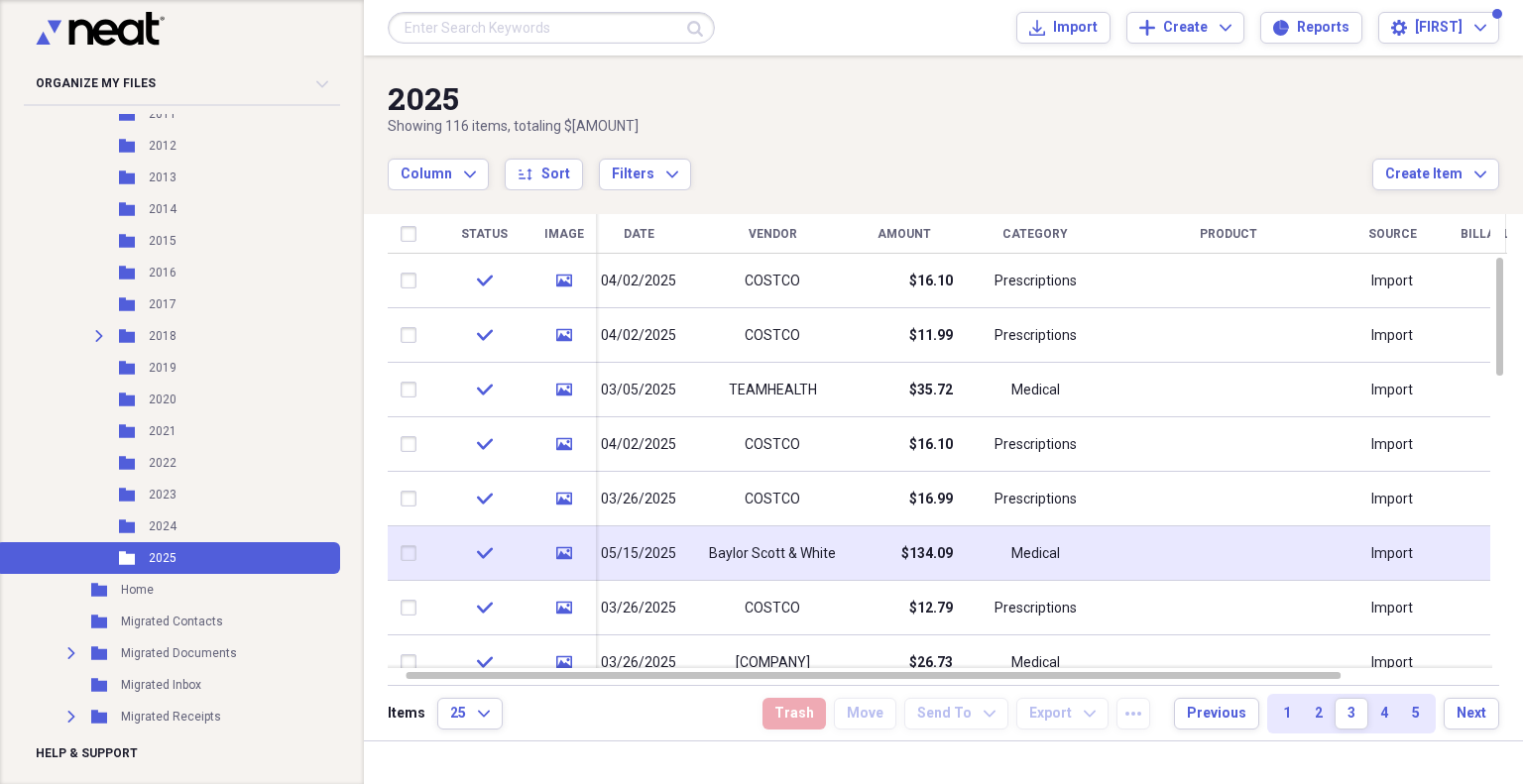 click on "Medical" at bounding box center [1035, 554] 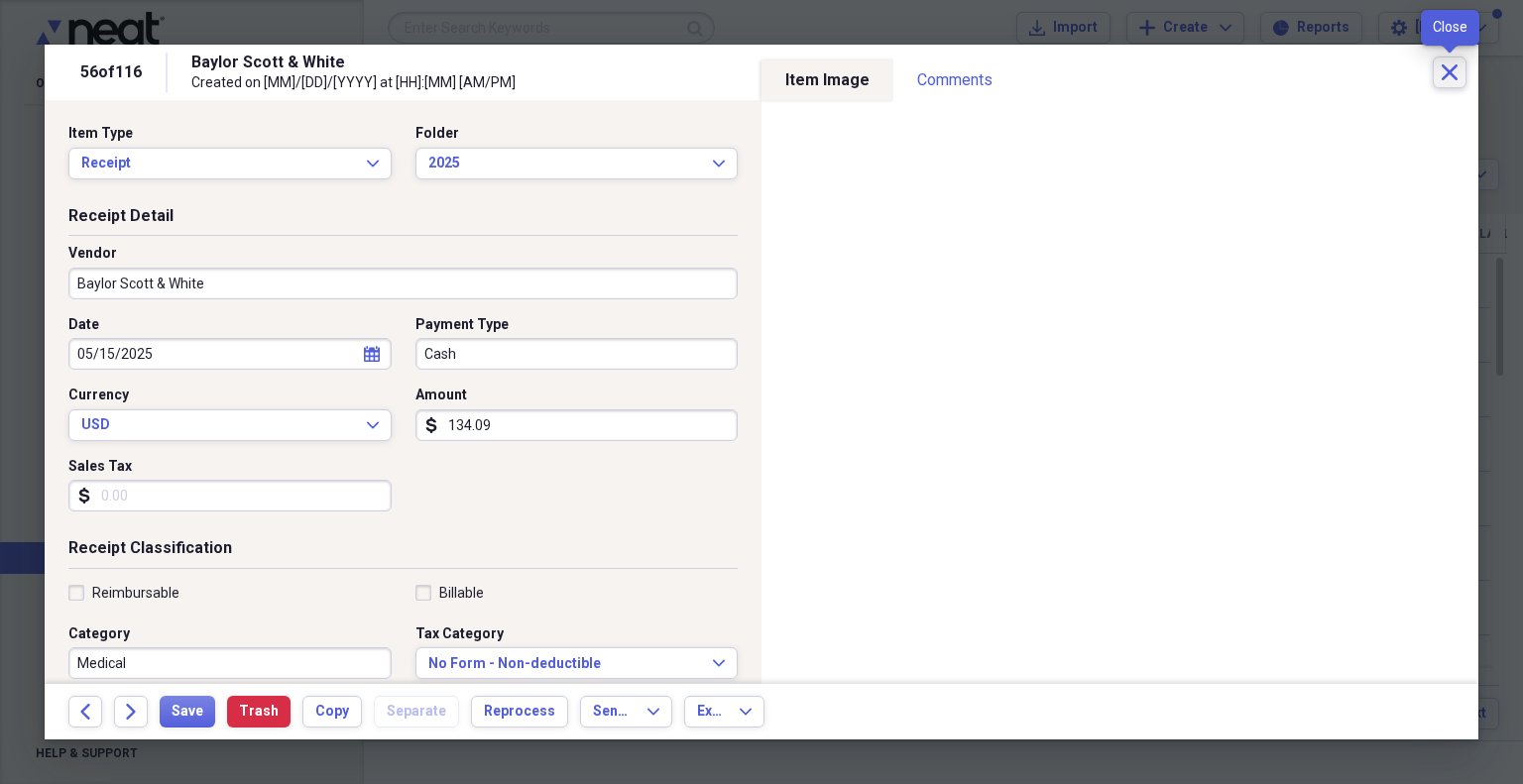 click 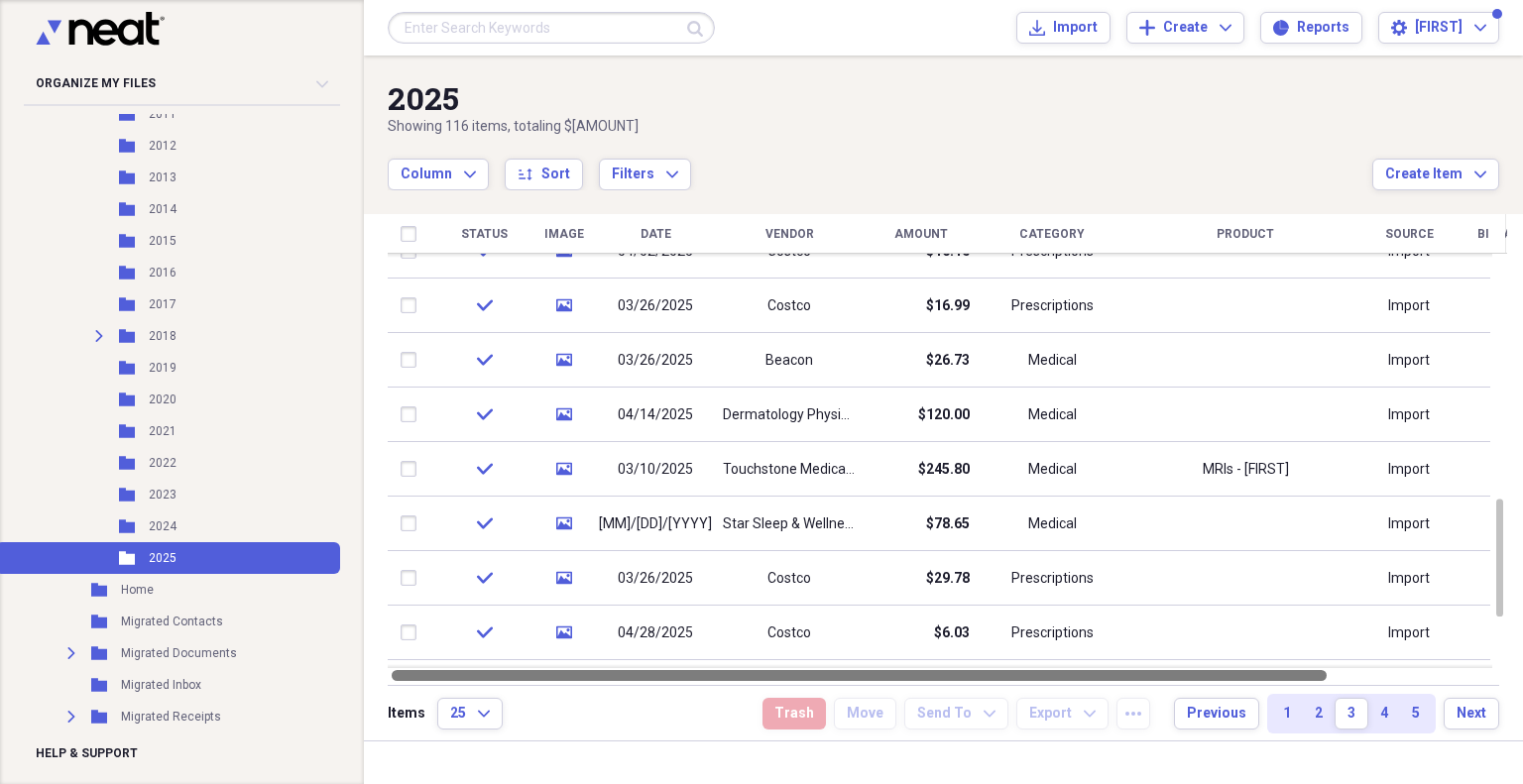drag, startPoint x: 1313, startPoint y: 669, endPoint x: 1287, endPoint y: 685, distance: 30.528675 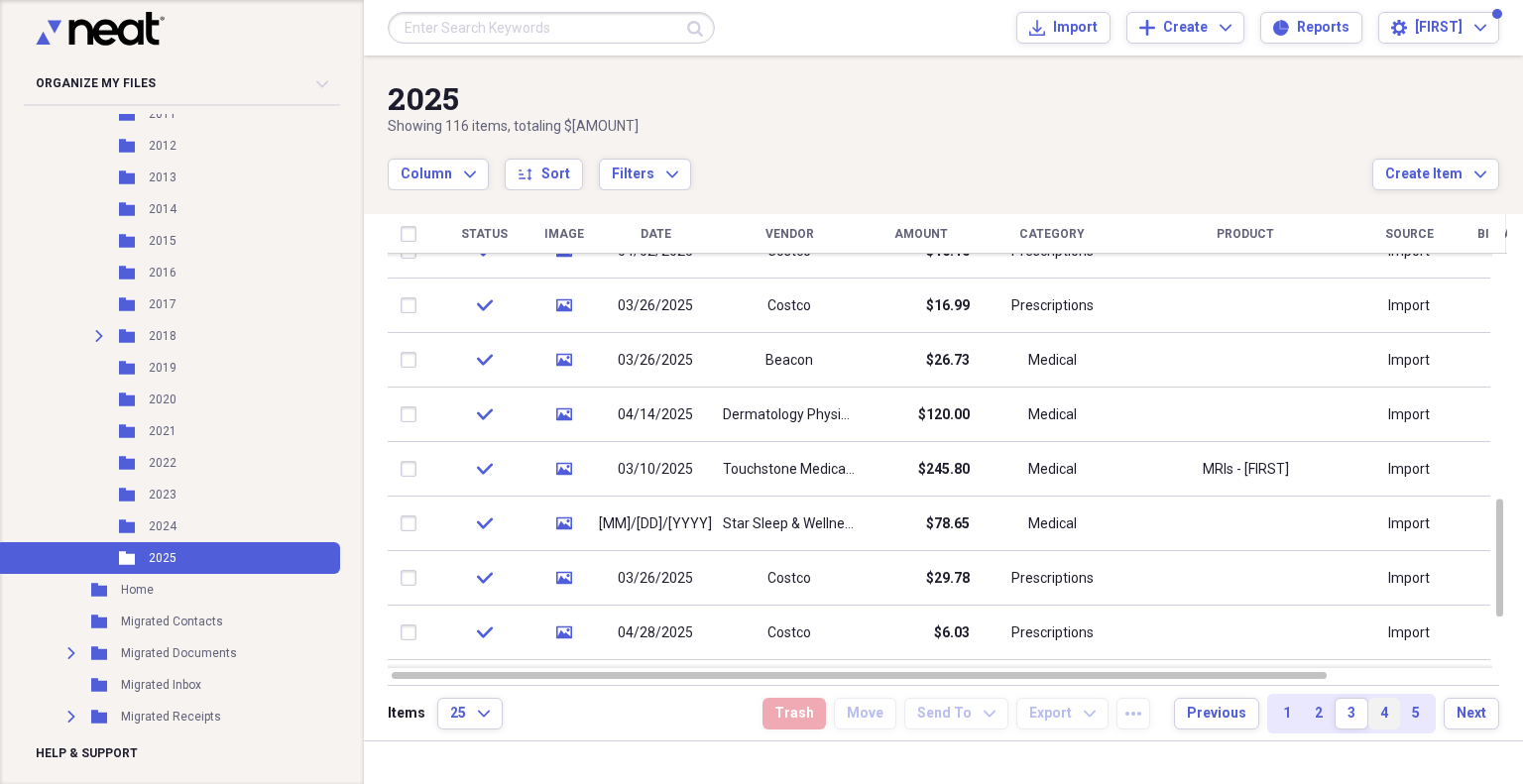 click on "4" at bounding box center (1384, 714) 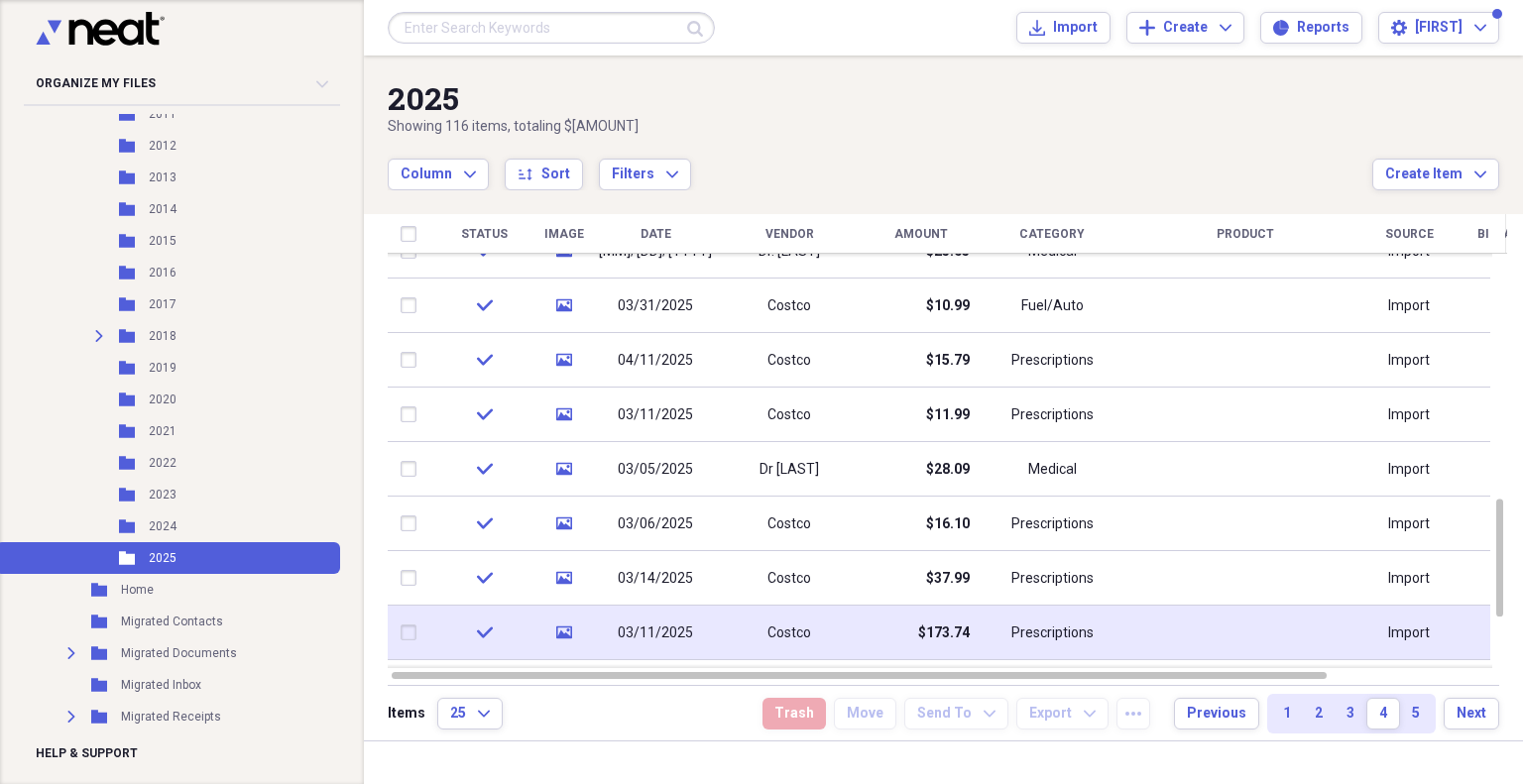 click on "Prescriptions" at bounding box center (1052, 633) 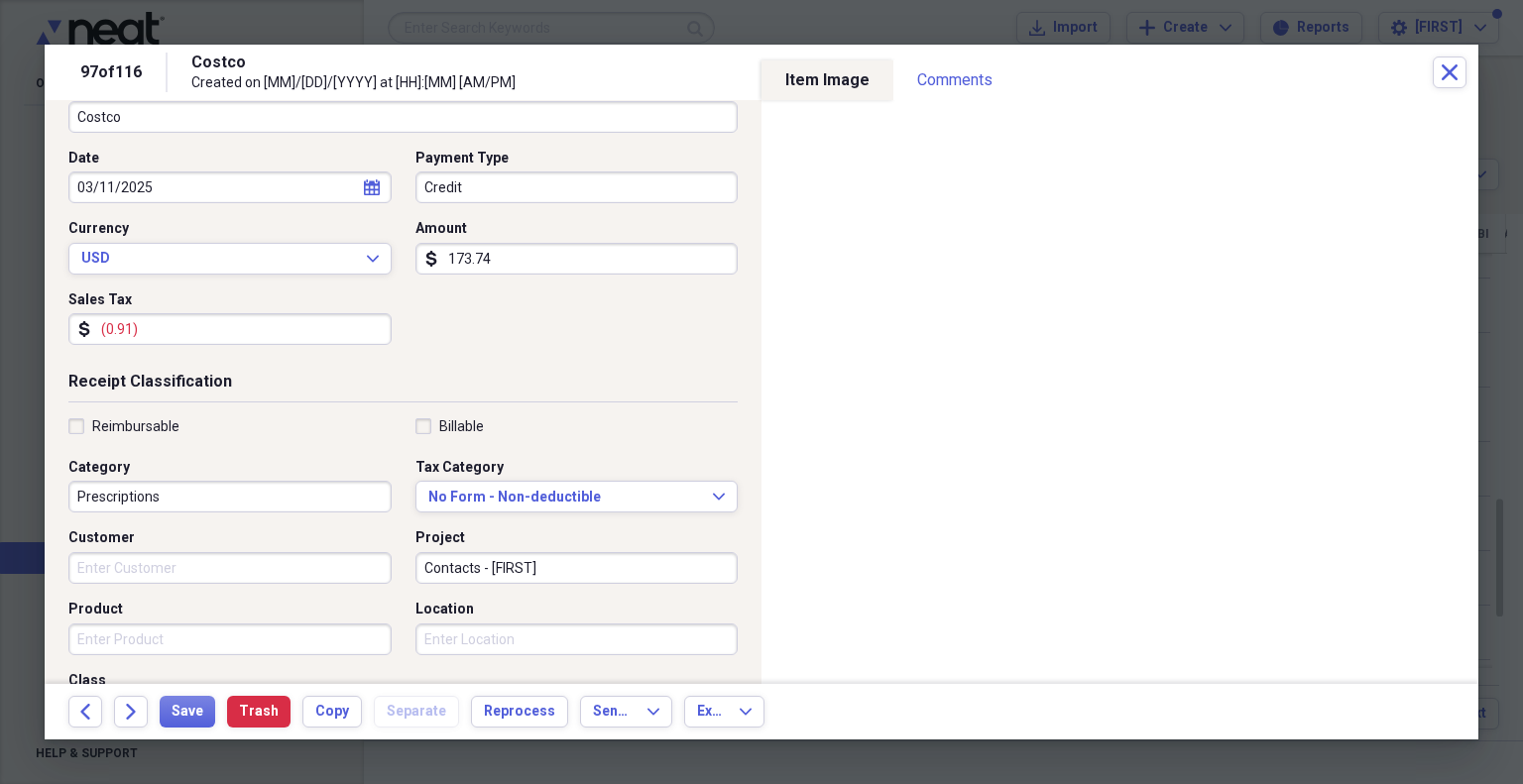scroll, scrollTop: 198, scrollLeft: 0, axis: vertical 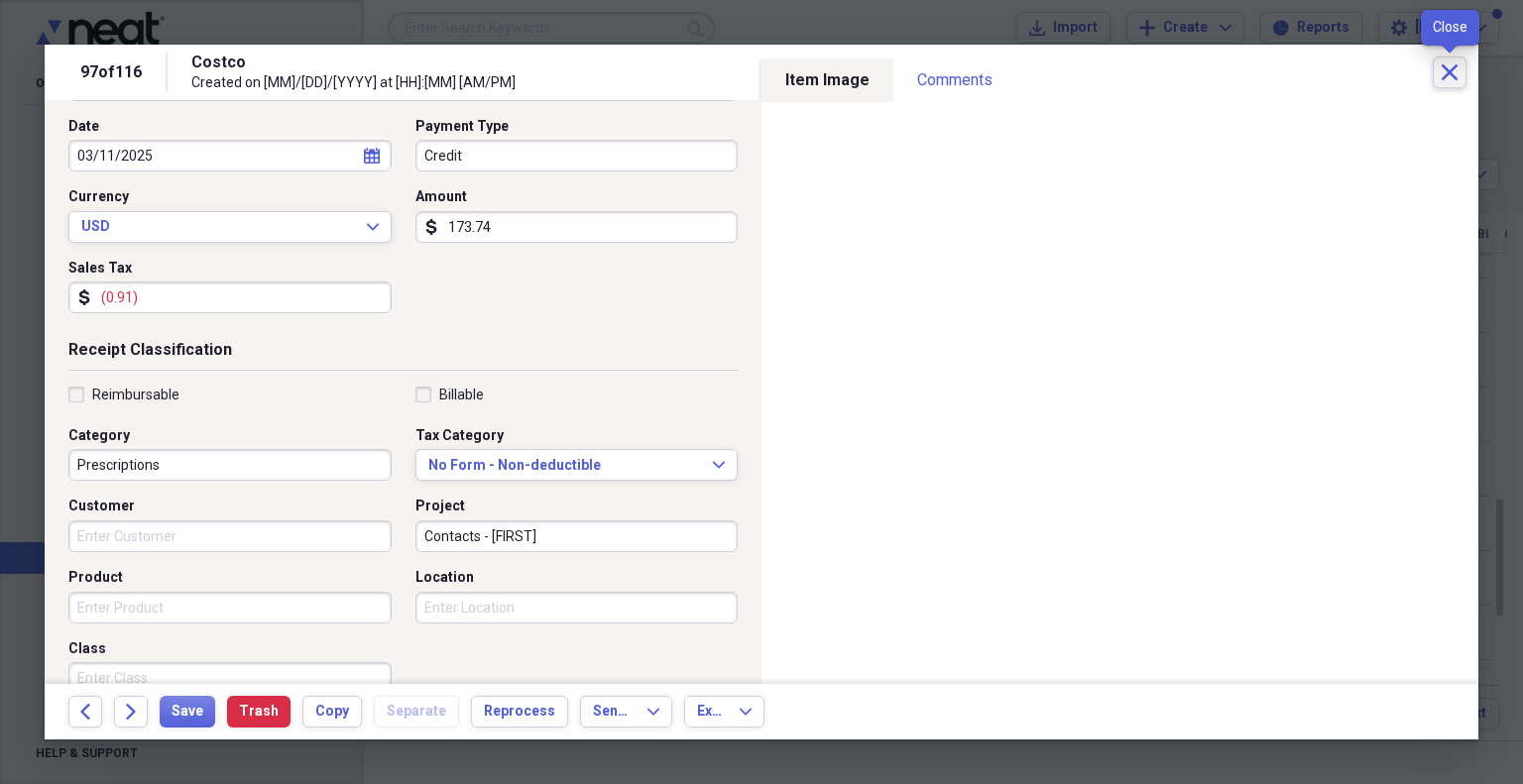 click on "Close" 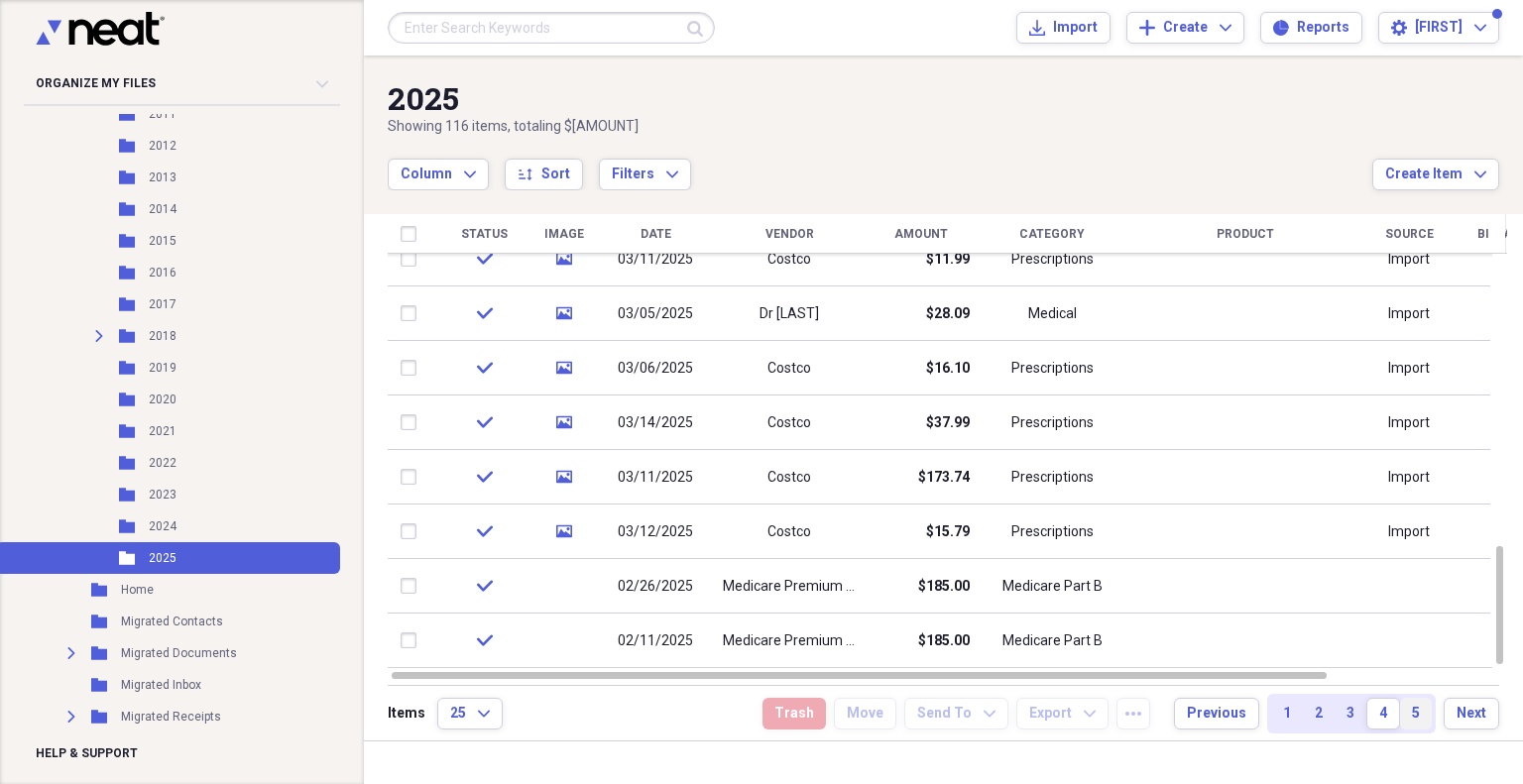 click on "5" at bounding box center [1416, 714] 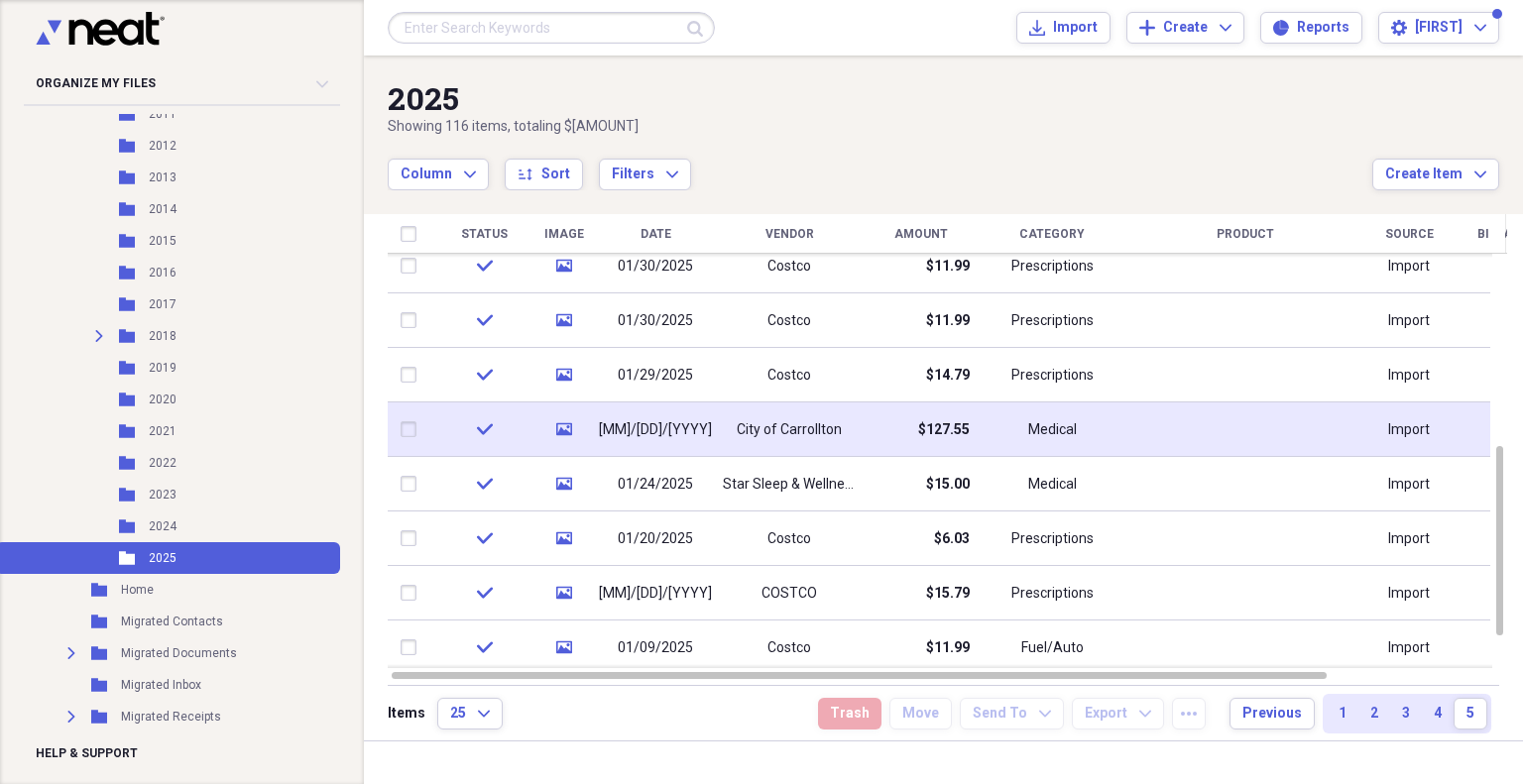 click on "Medical" at bounding box center [1052, 429] 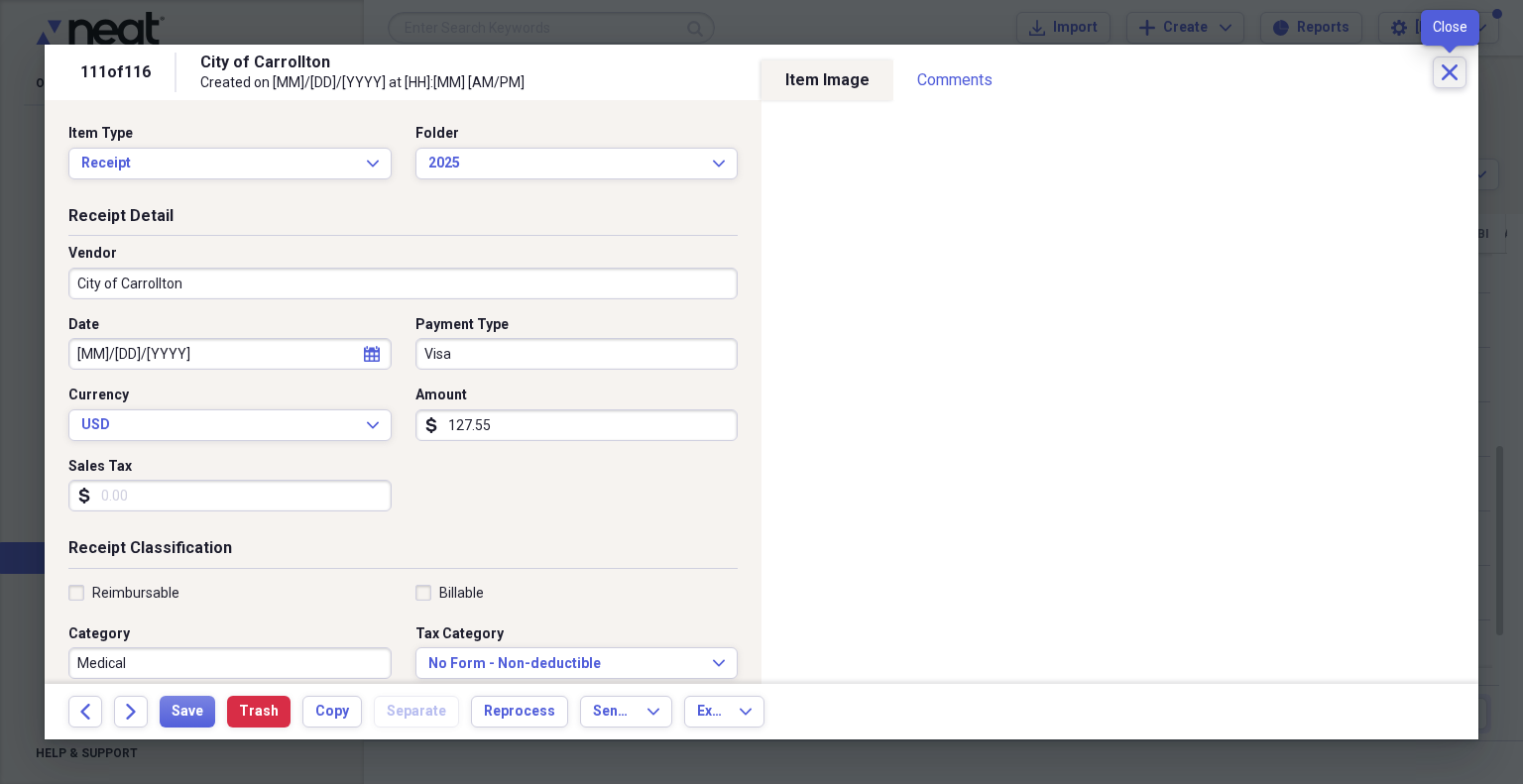 click on "Close" at bounding box center (1450, 72) 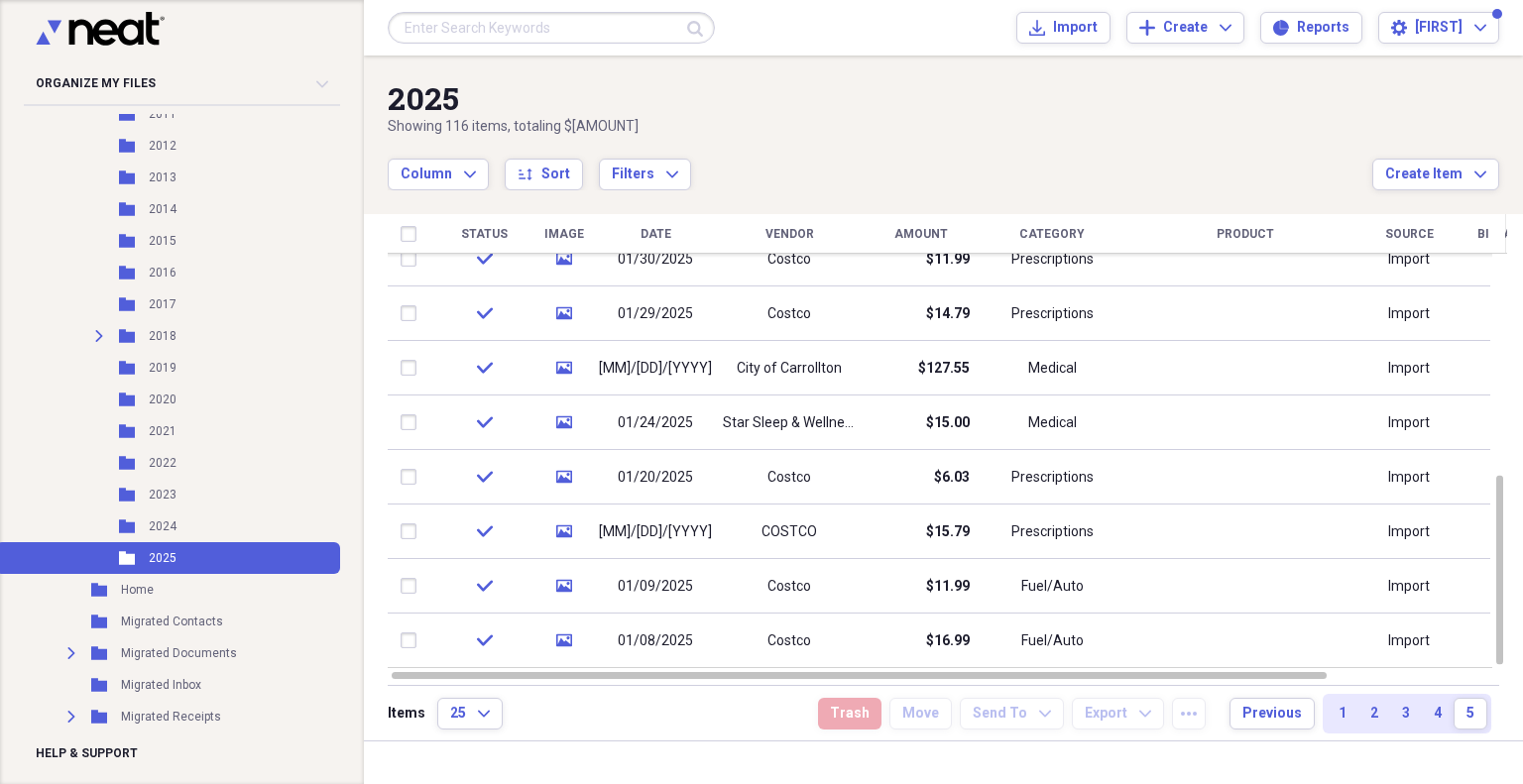 click on "Date" at bounding box center [655, 234] 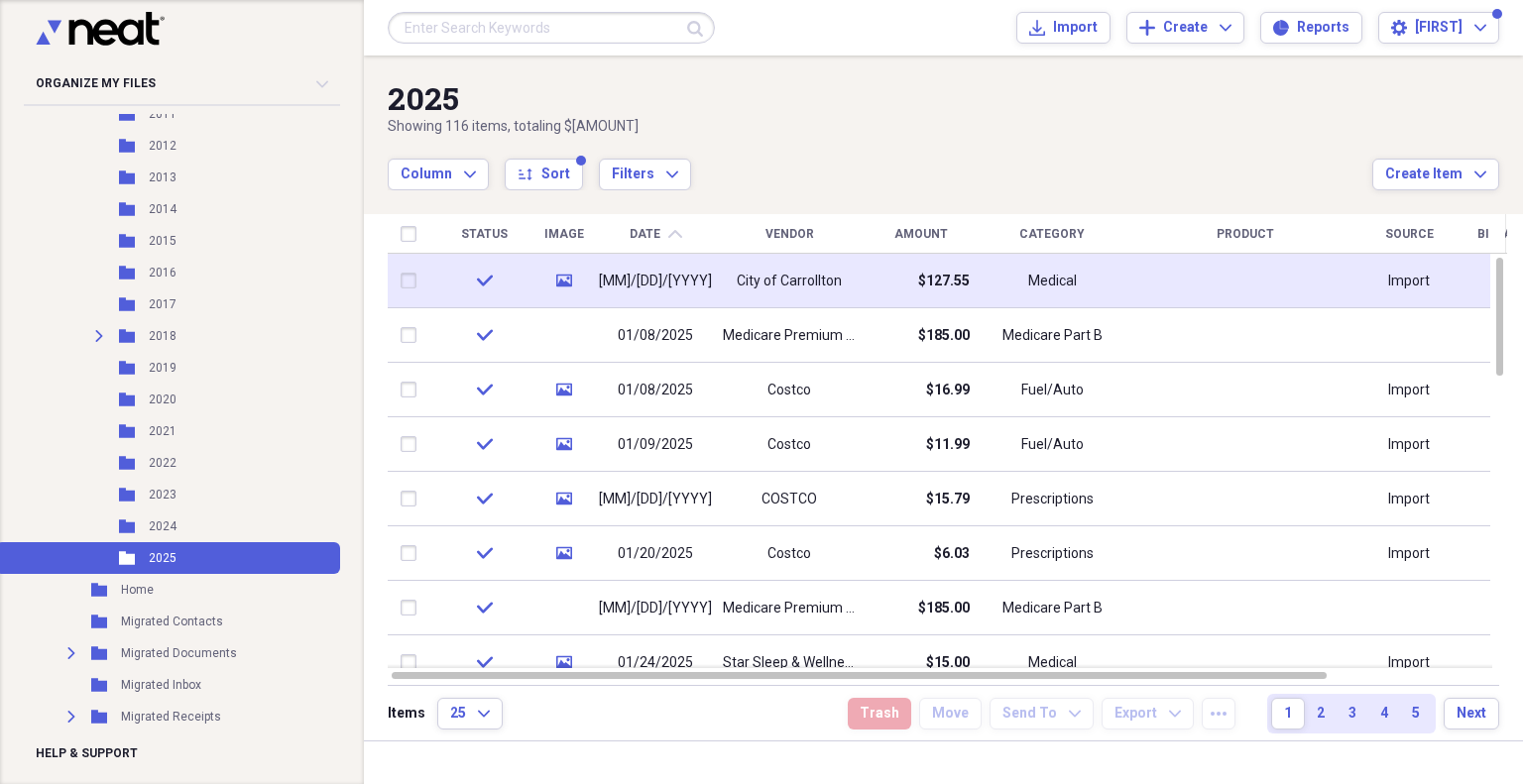 click on "[MM]/[DD]/[YYYY]" at bounding box center [655, 281] 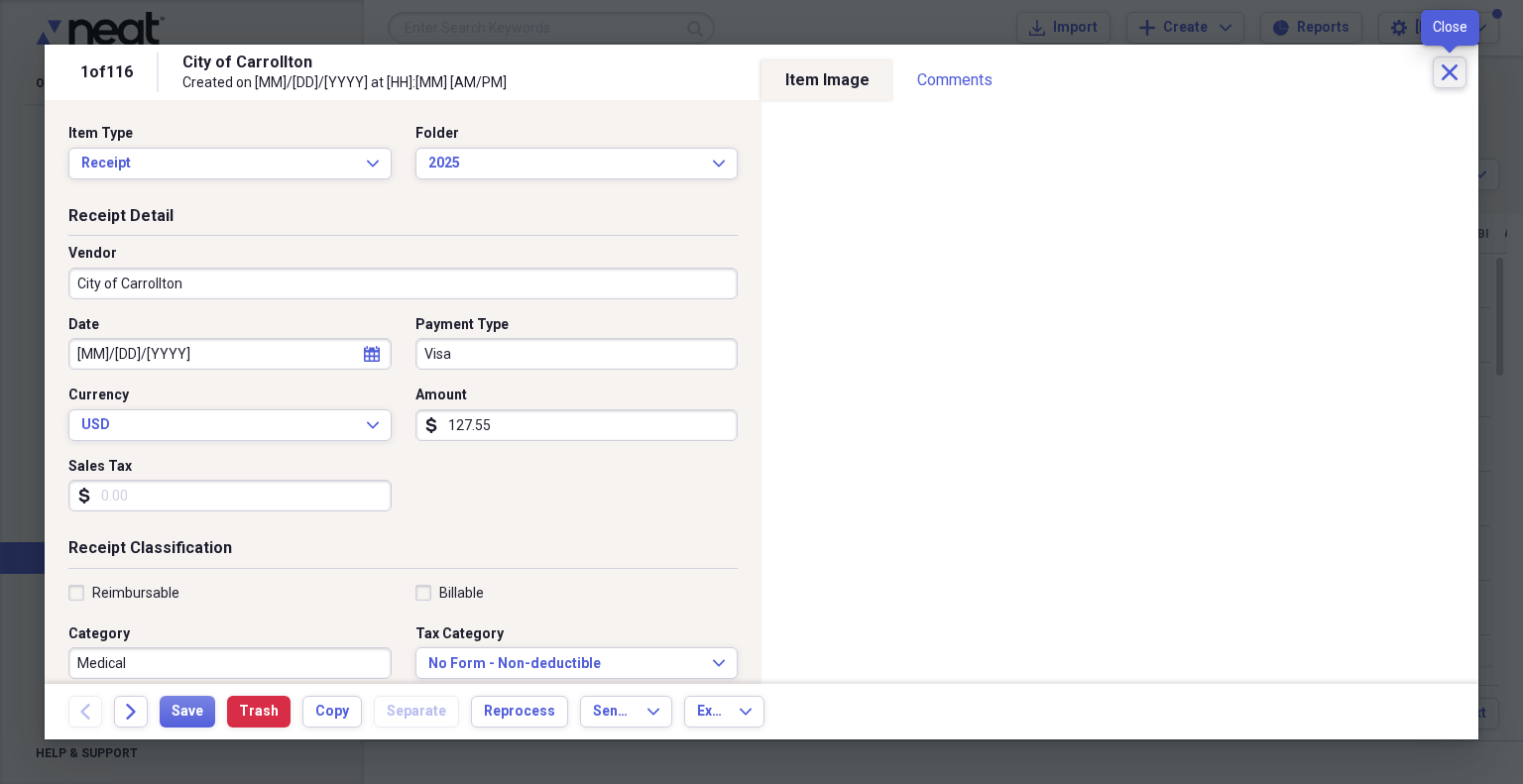 click 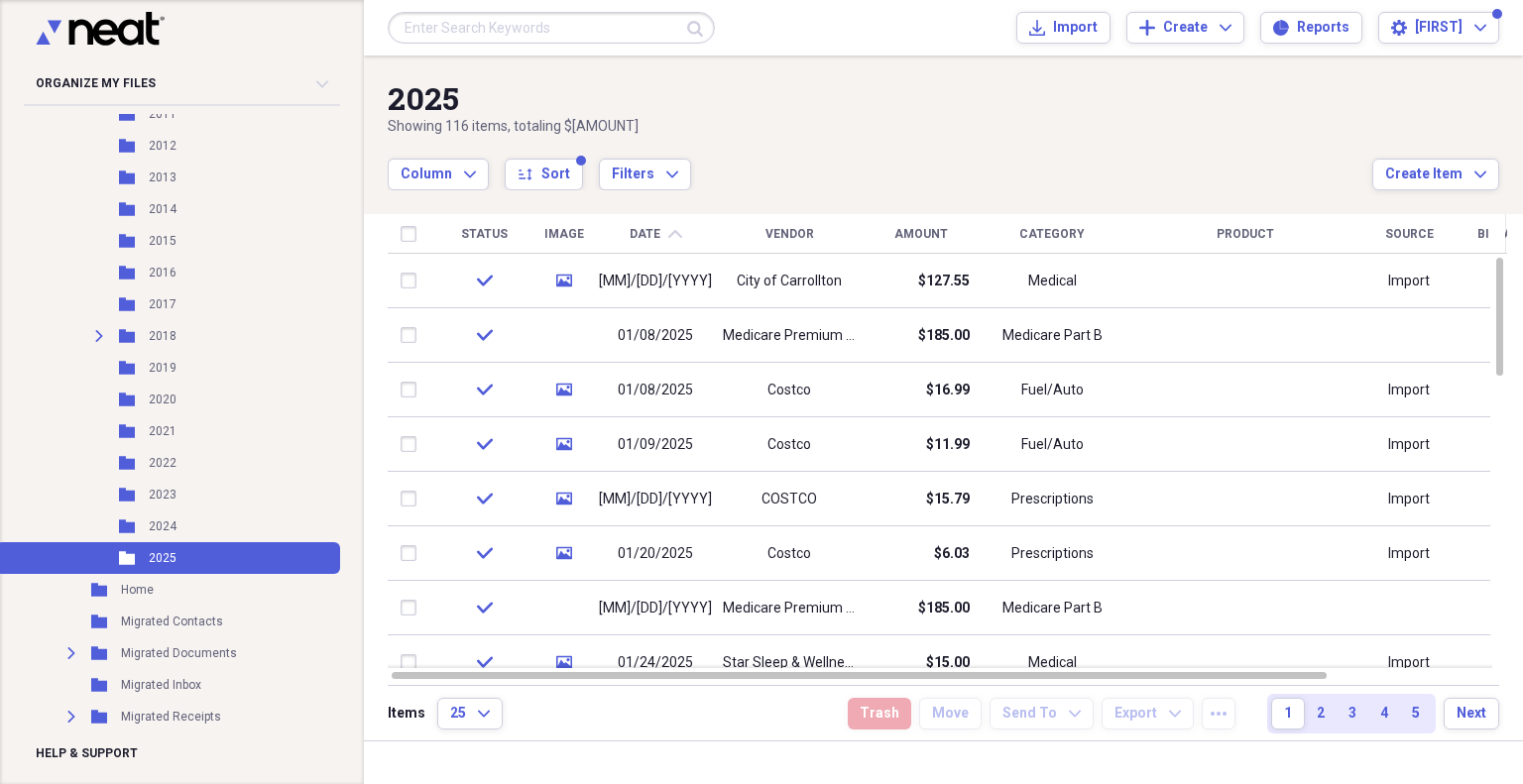 click on "chevron-up" 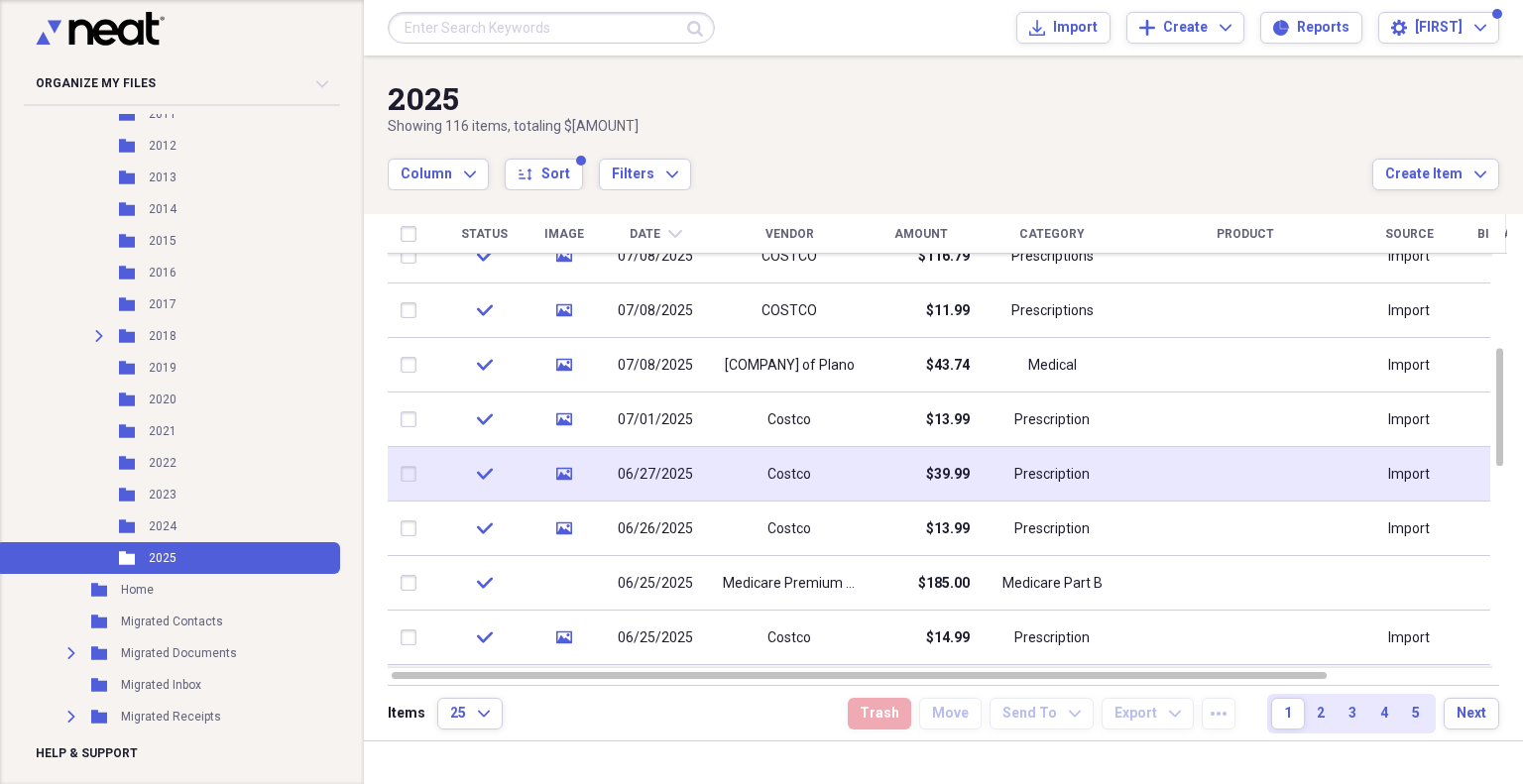click on "Prescription" at bounding box center [1052, 475] 